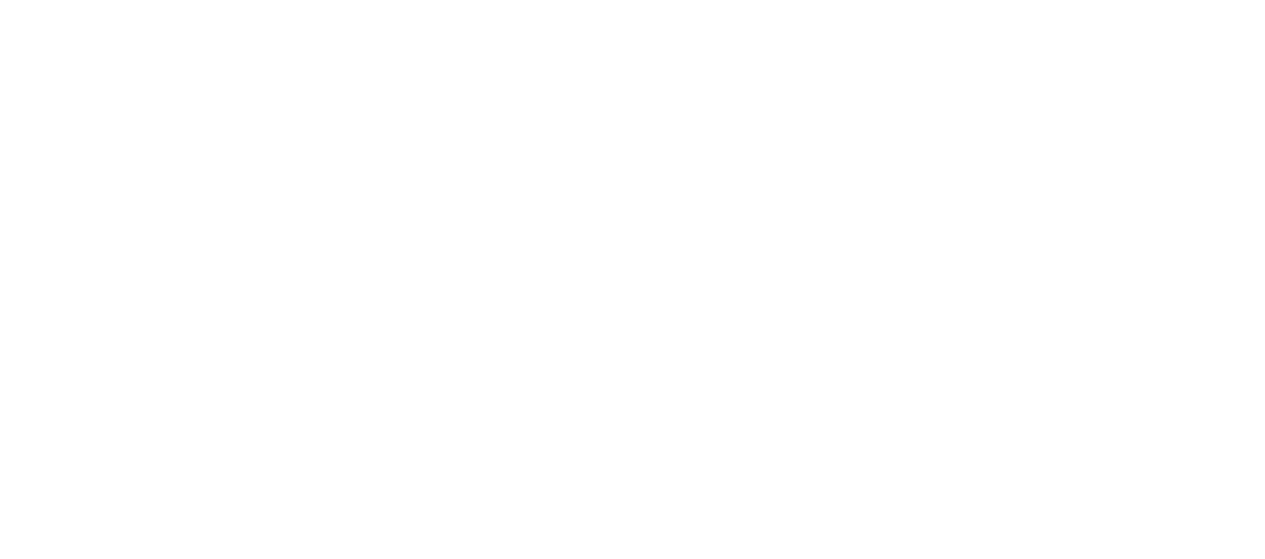 scroll, scrollTop: 0, scrollLeft: 0, axis: both 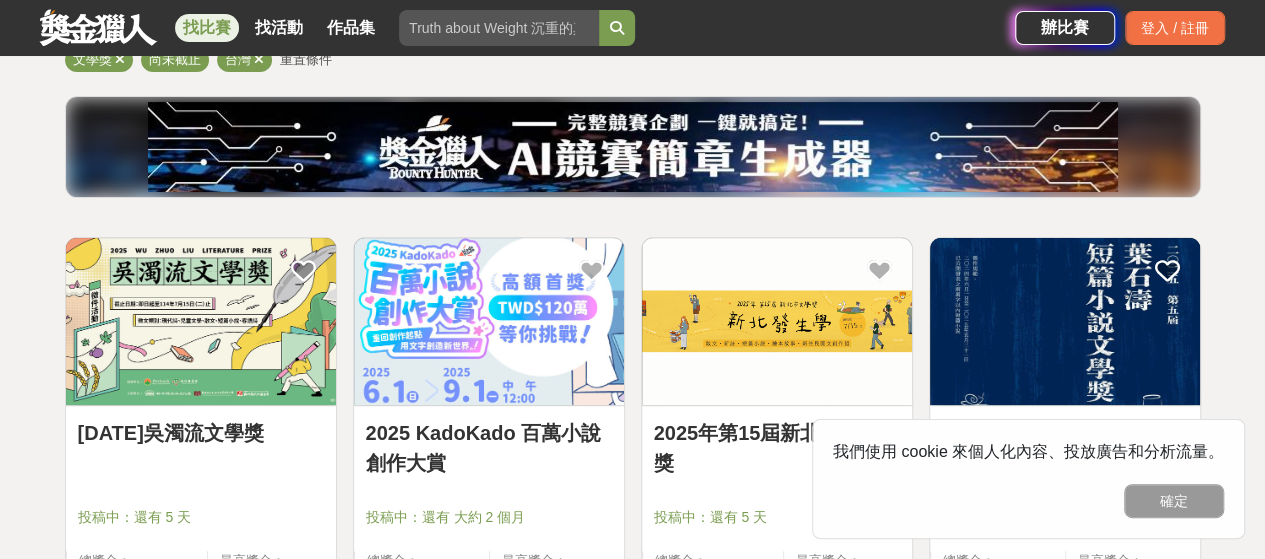 click at bounding box center [201, 321] 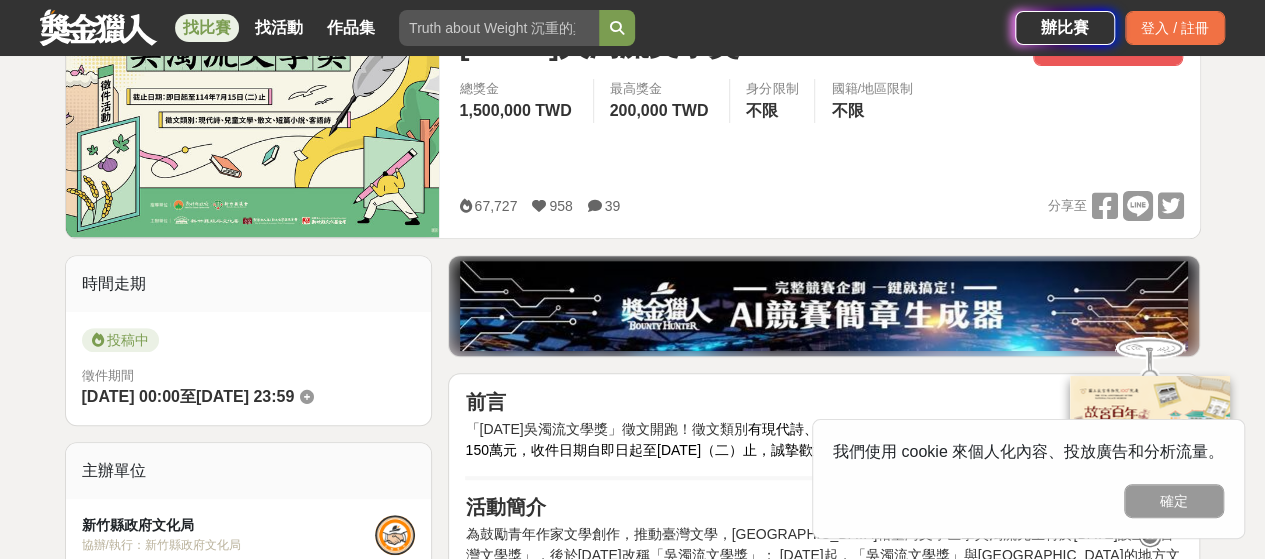 scroll, scrollTop: 400, scrollLeft: 0, axis: vertical 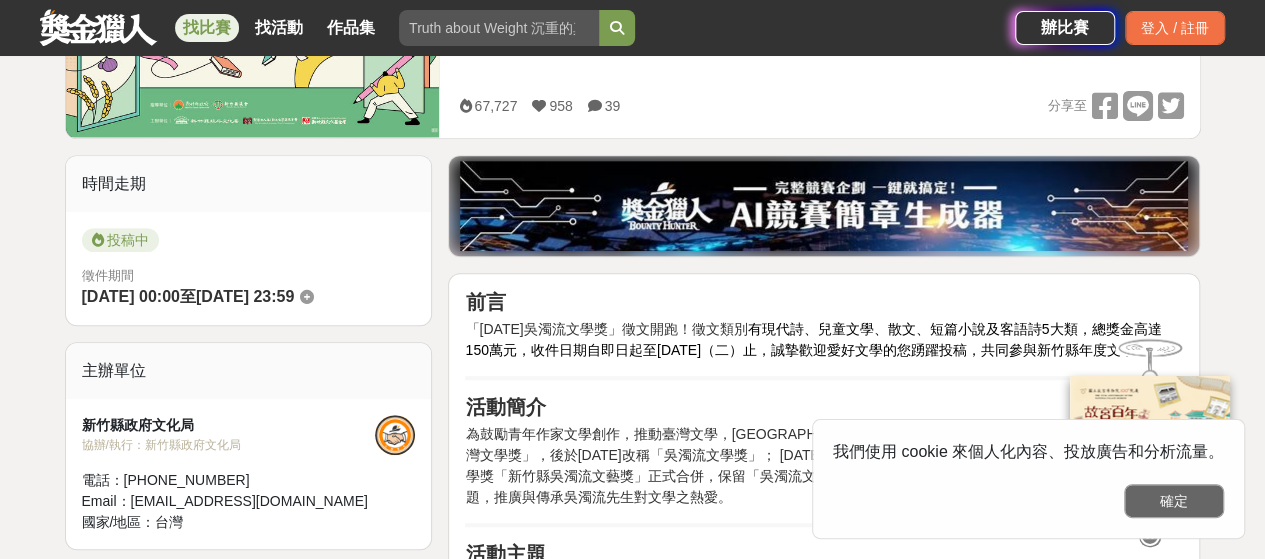 click on "確定" at bounding box center (1174, 501) 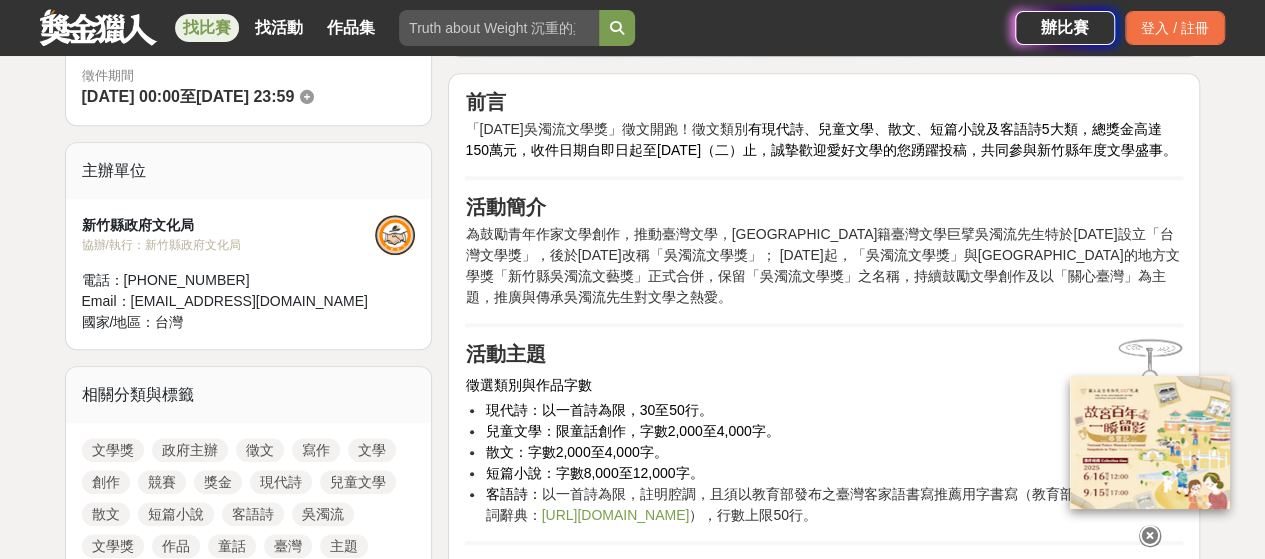 scroll, scrollTop: 700, scrollLeft: 0, axis: vertical 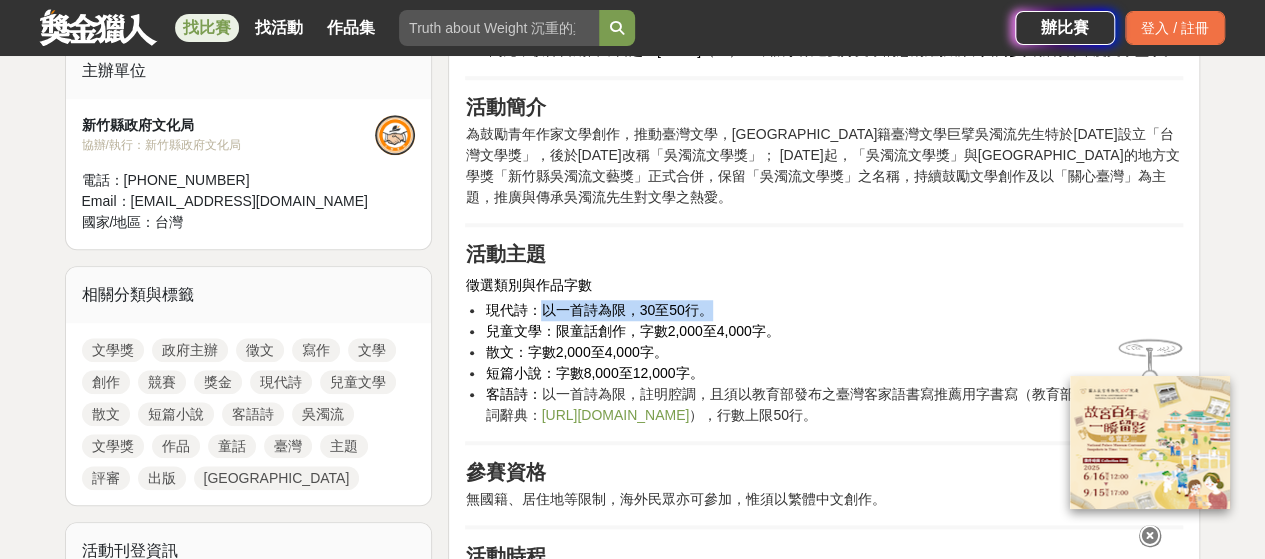 drag, startPoint x: 536, startPoint y: 331, endPoint x: 710, endPoint y: 327, distance: 174.04597 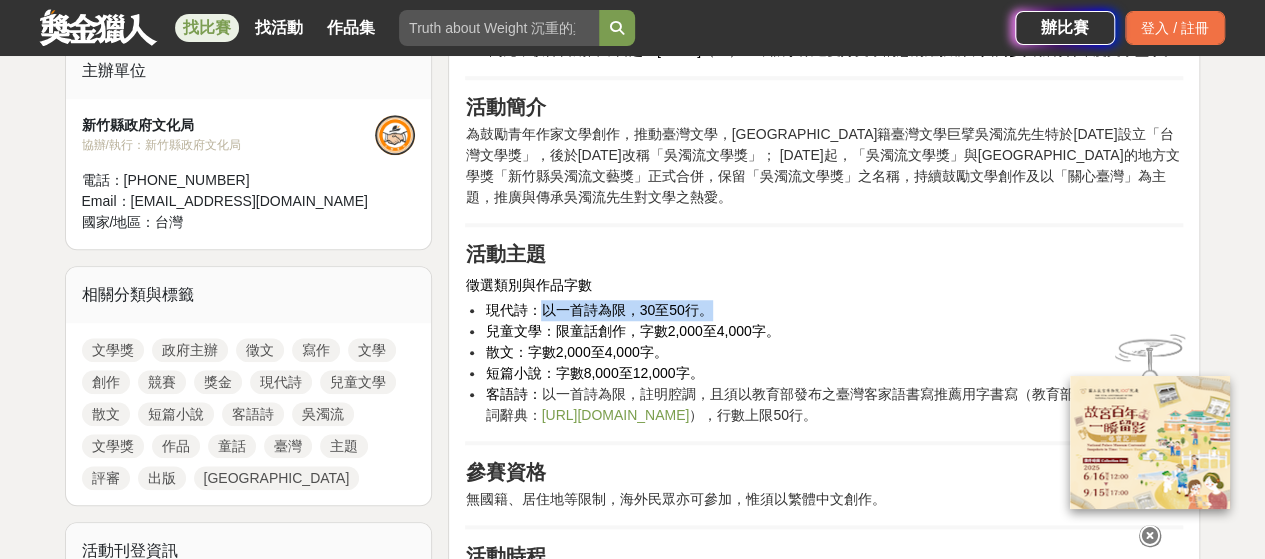 click on "現代詩：以一首詩為限，30至50行。" at bounding box center [598, 310] 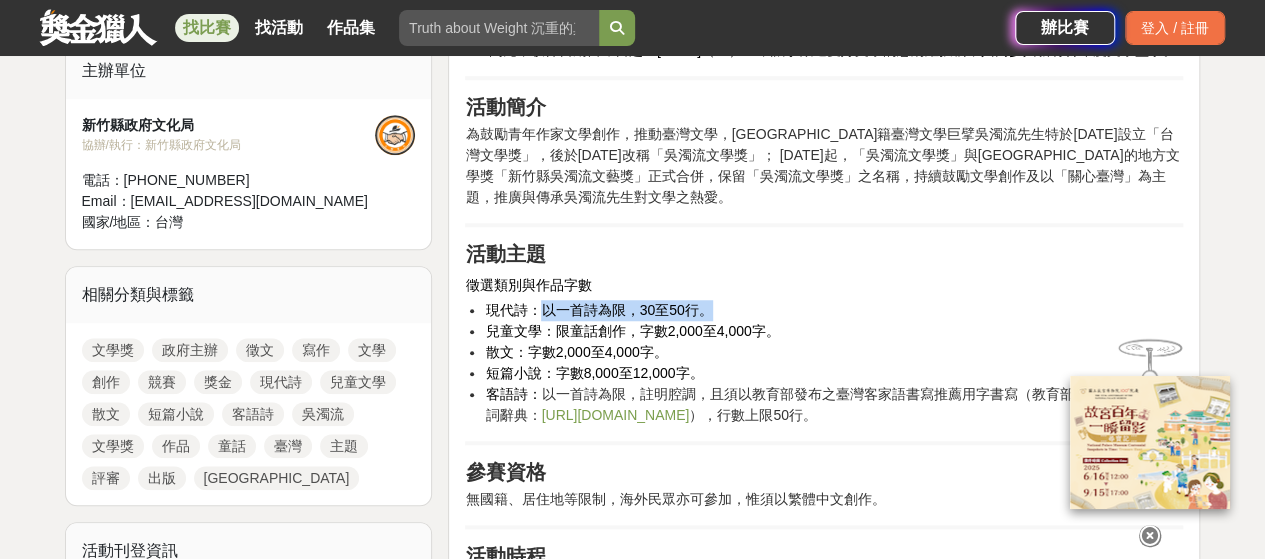 click on "現代詩：以一首詩為限，30至50行。" at bounding box center [598, 310] 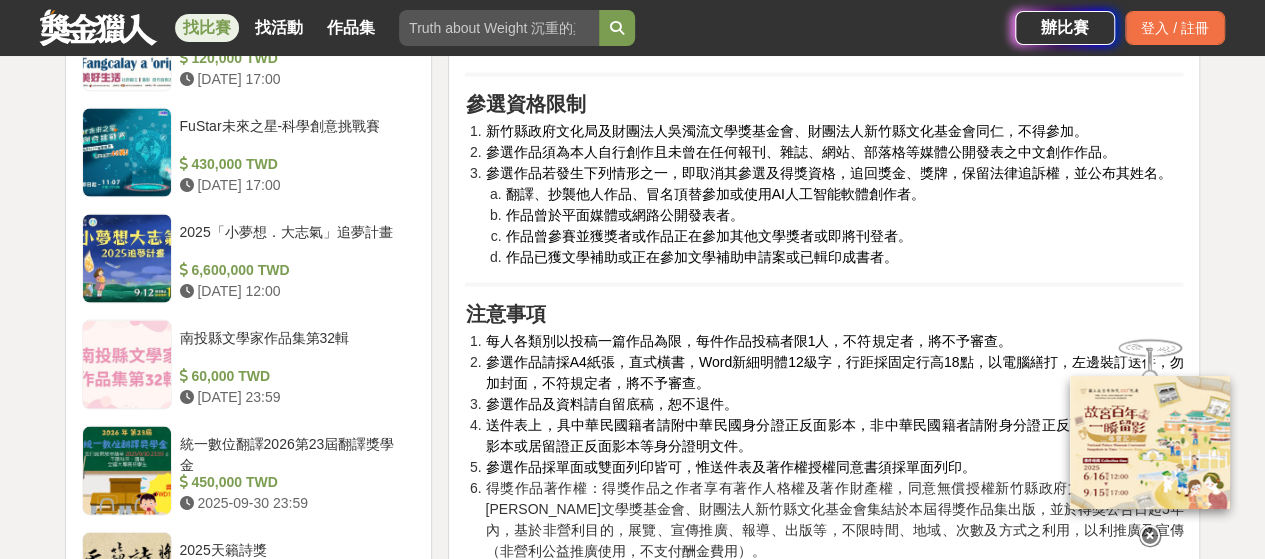 scroll, scrollTop: 1900, scrollLeft: 0, axis: vertical 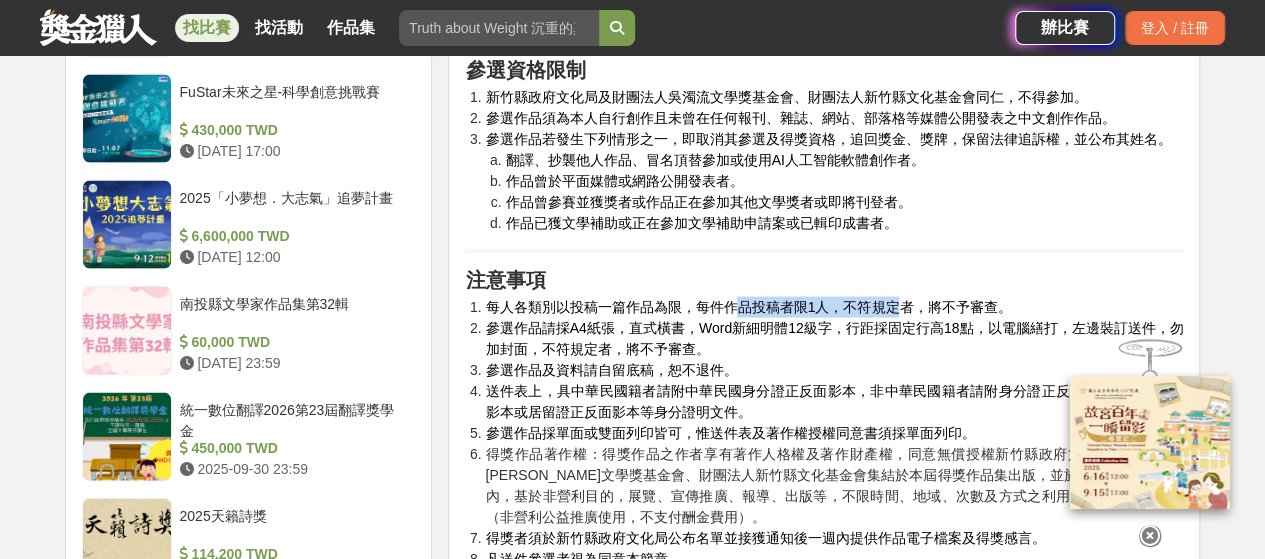 drag, startPoint x: 730, startPoint y: 345, endPoint x: 901, endPoint y: 348, distance: 171.0263 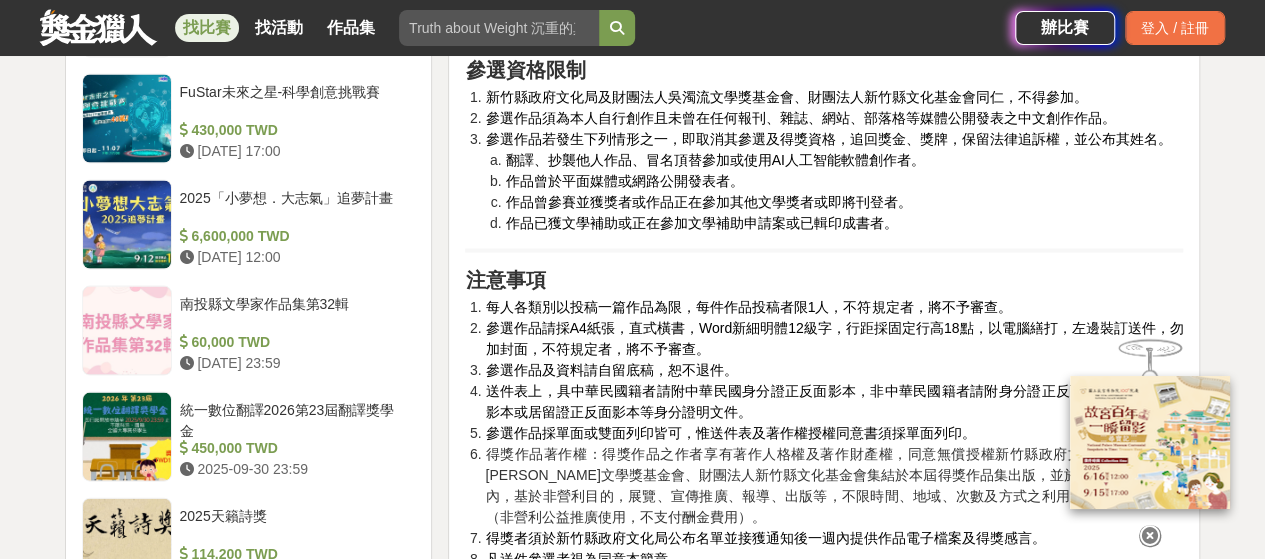click on "參選作品及資料請自留底稿，恕不退件。" at bounding box center (834, 370) 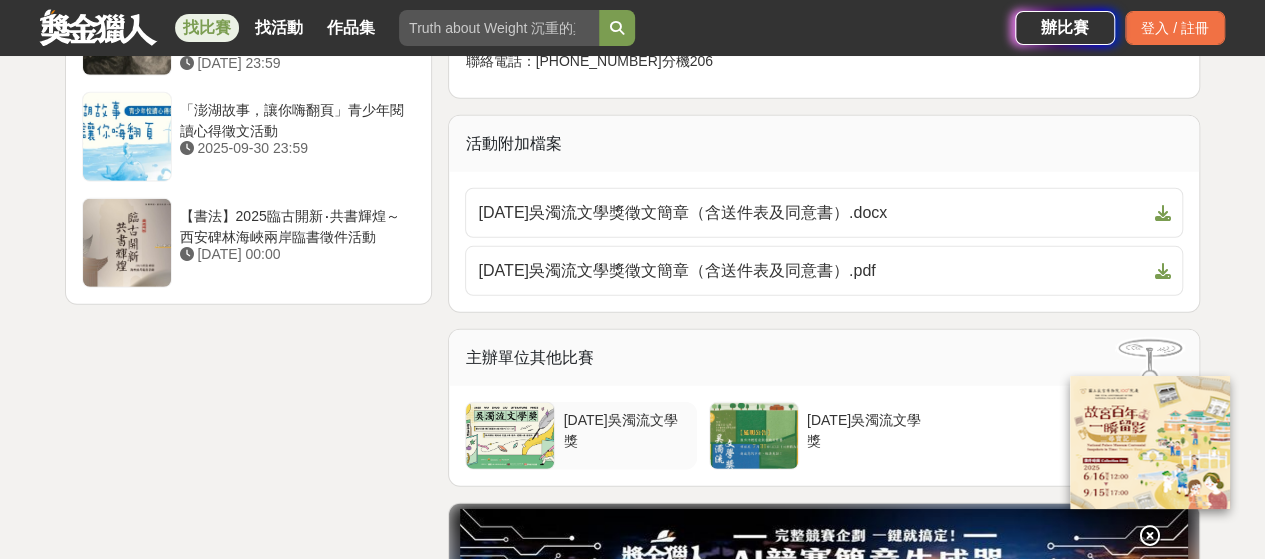 scroll, scrollTop: 2700, scrollLeft: 0, axis: vertical 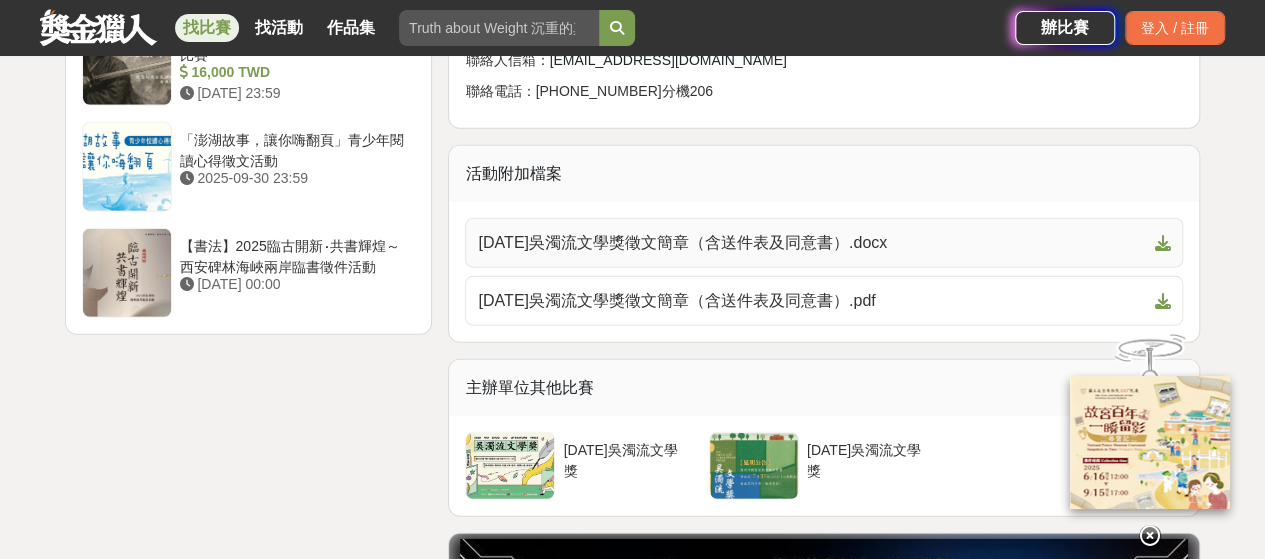 click on "2025年吳濁流文學獎徵文簡章（含送件表及同意書）.docx" at bounding box center [824, 243] 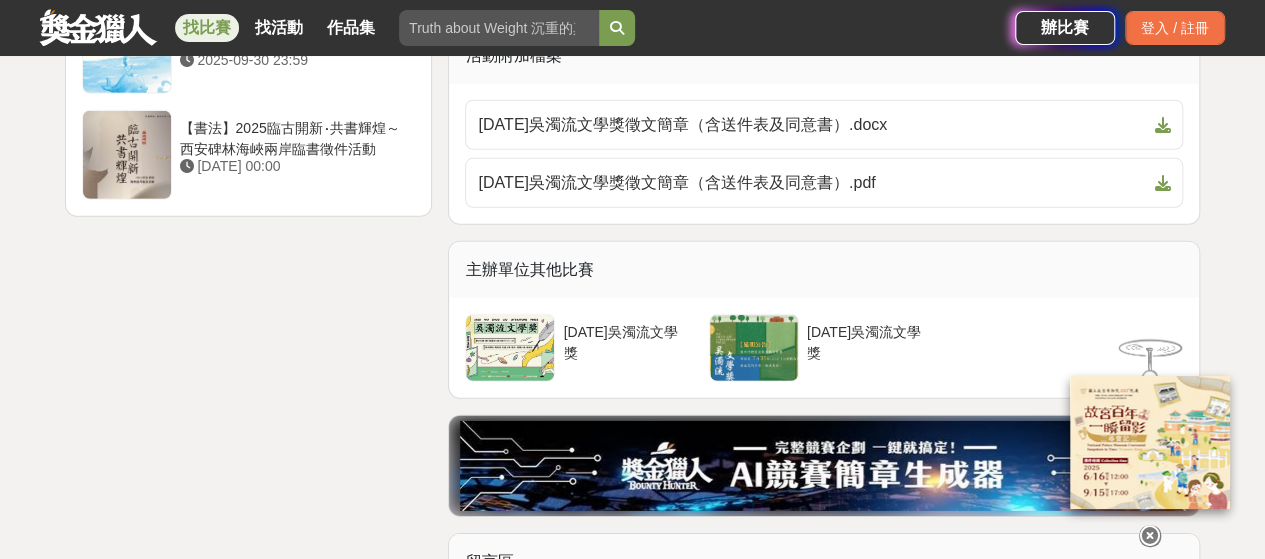 scroll, scrollTop: 3000, scrollLeft: 0, axis: vertical 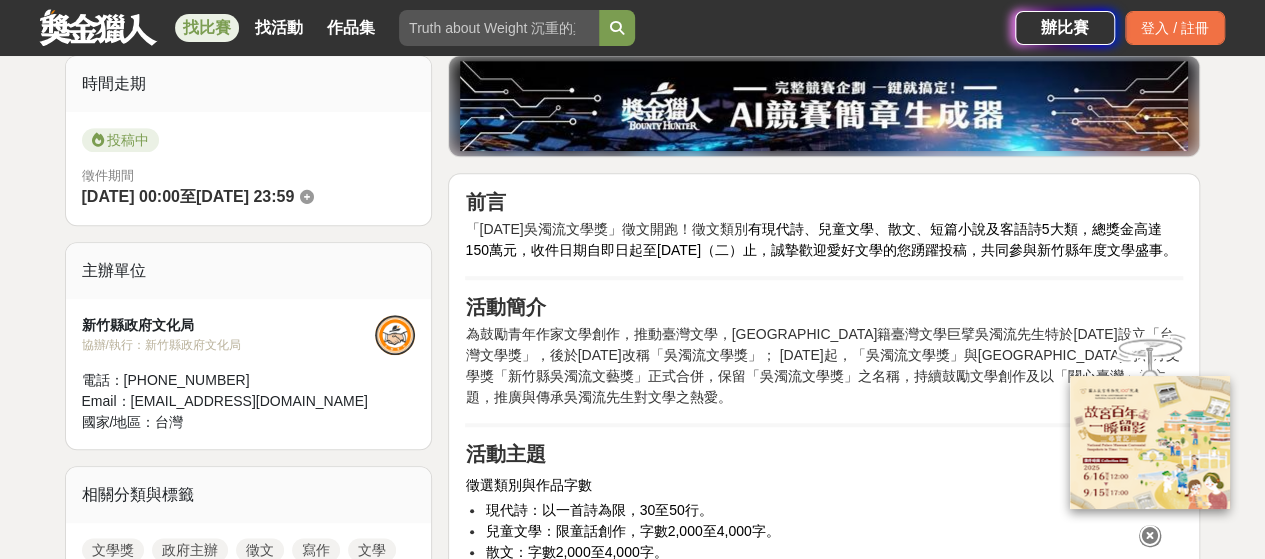 click on "「2025年吳濁流文學獎」徵文開跑！徵文類別 有現代詩、兒童文學、散文、短篇小說及客語詩5大類，總獎金高達150萬元，收件日期自即日起至114年7月15日（二）止，誠摯歡迎愛好文學的您踴躍投稿，共同參與新竹縣年度文學盛事。" at bounding box center (824, 240) 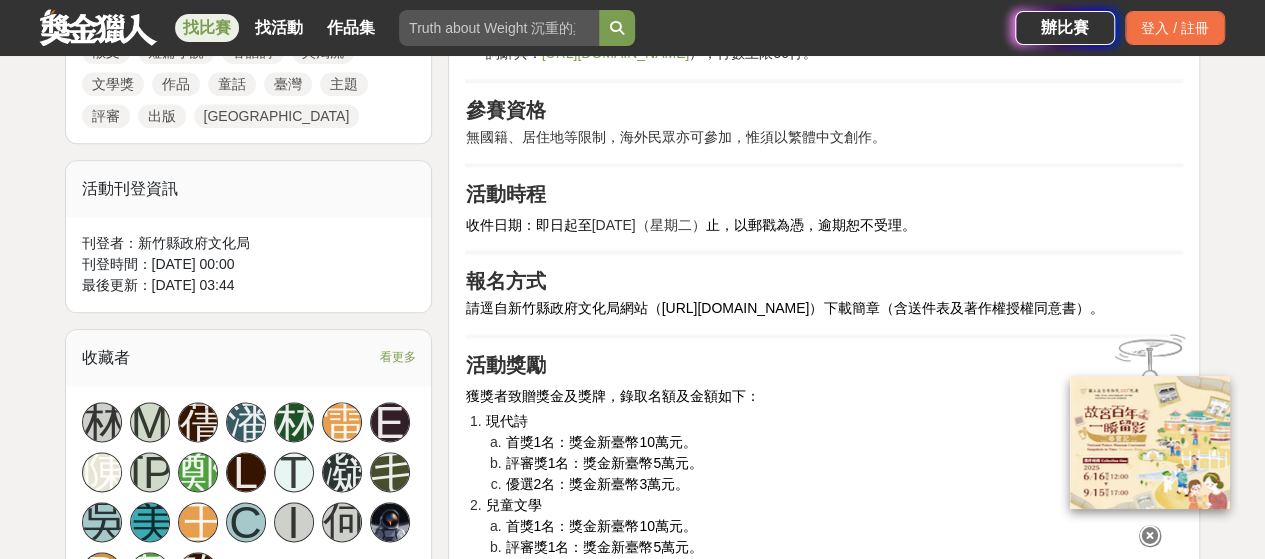 scroll, scrollTop: 1100, scrollLeft: 0, axis: vertical 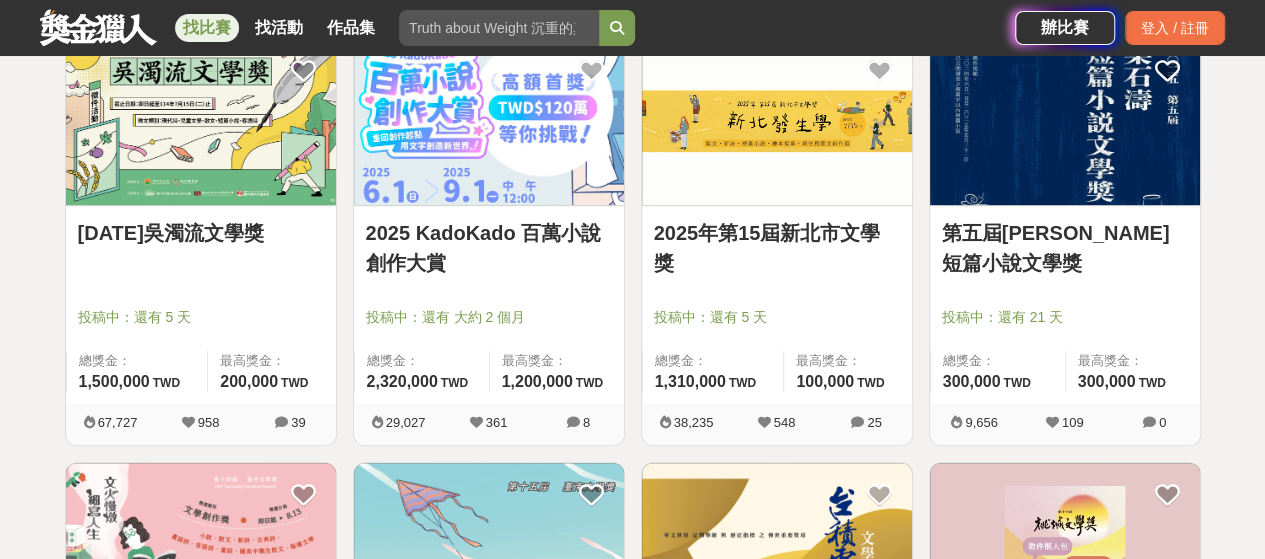 click at bounding box center [489, 121] 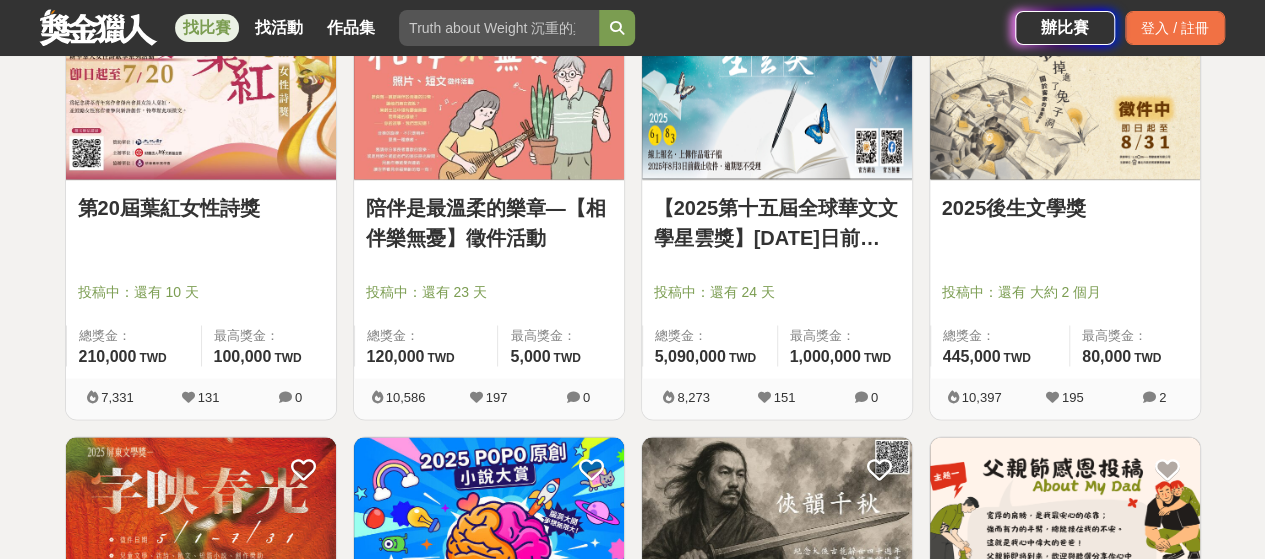 scroll, scrollTop: 1600, scrollLeft: 0, axis: vertical 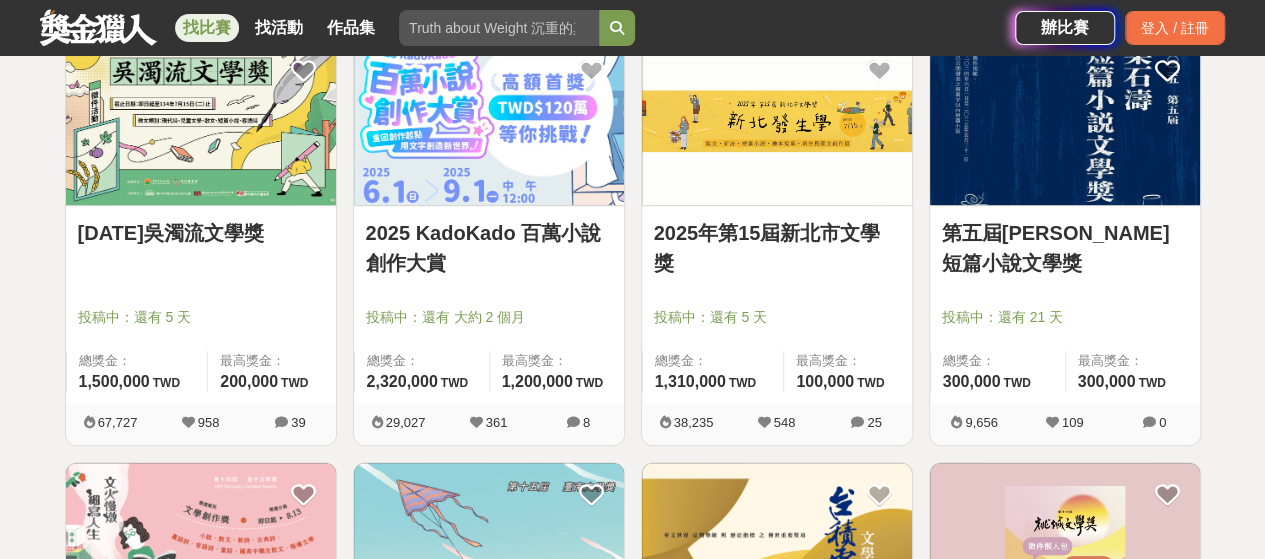 drag, startPoint x: 1025, startPoint y: 148, endPoint x: 970, endPoint y: 204, distance: 78.492035 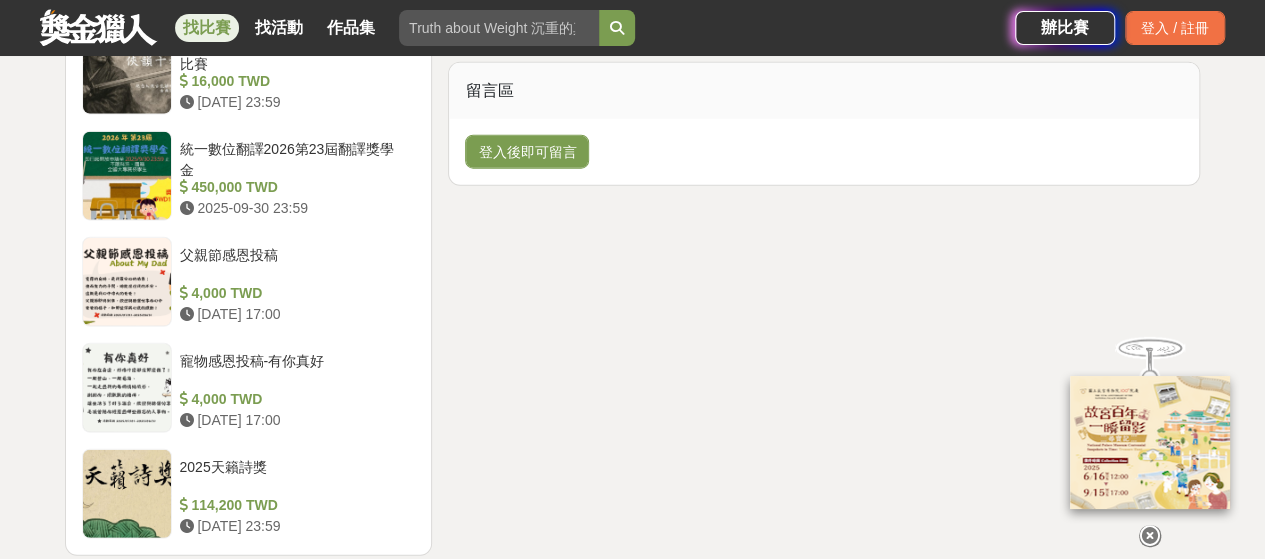 scroll, scrollTop: 2200, scrollLeft: 0, axis: vertical 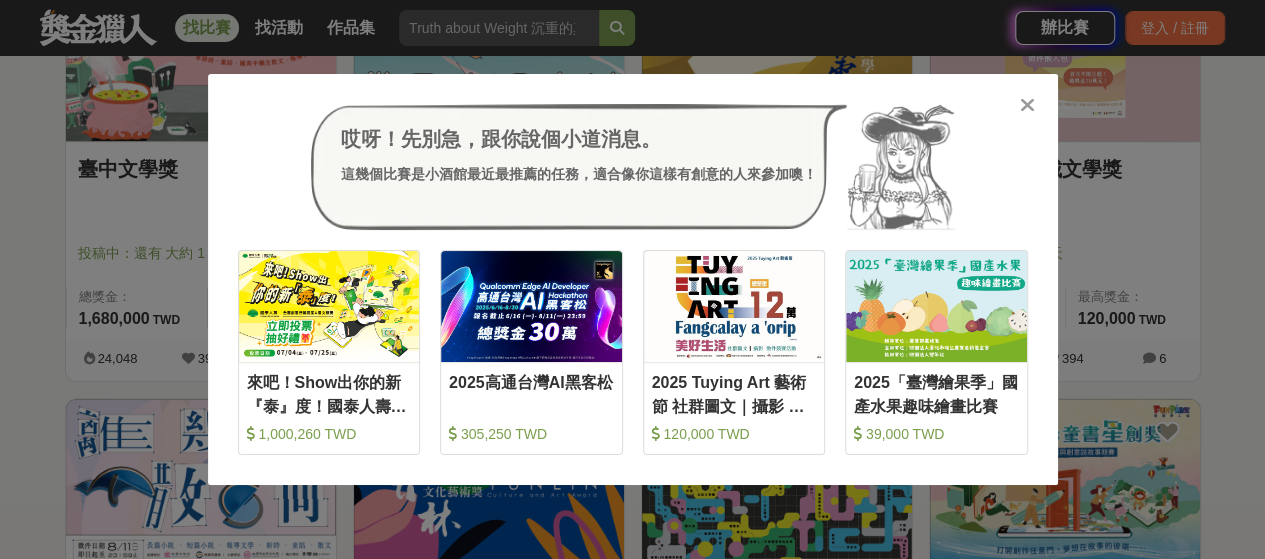 click at bounding box center [1027, 105] 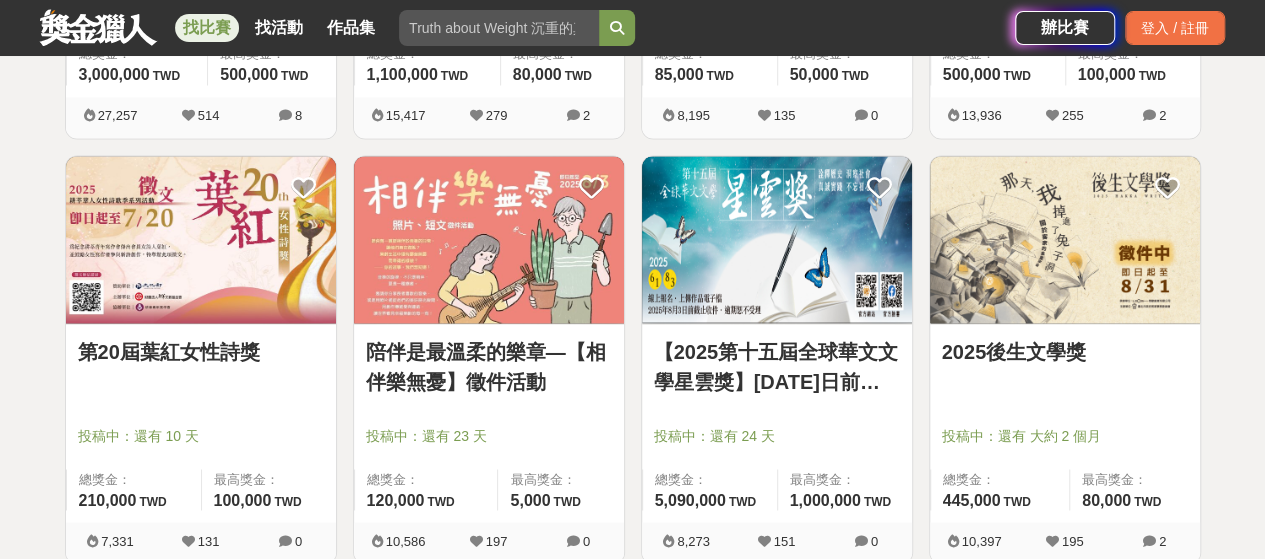 scroll, scrollTop: 1588, scrollLeft: 0, axis: vertical 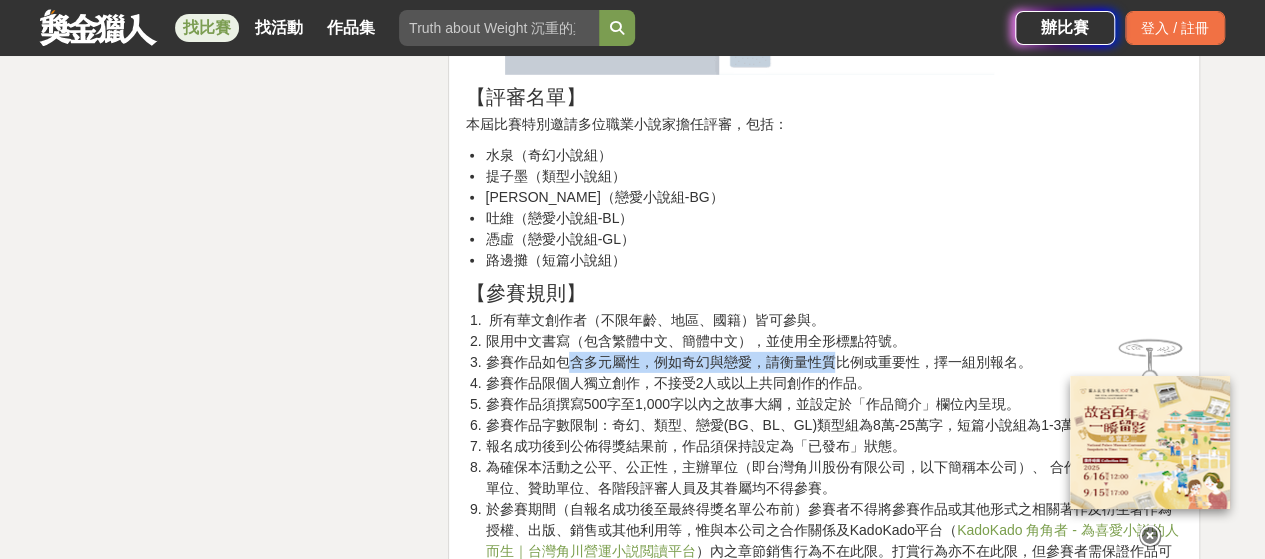 drag, startPoint x: 562, startPoint y: 363, endPoint x: 834, endPoint y: 364, distance: 272.00183 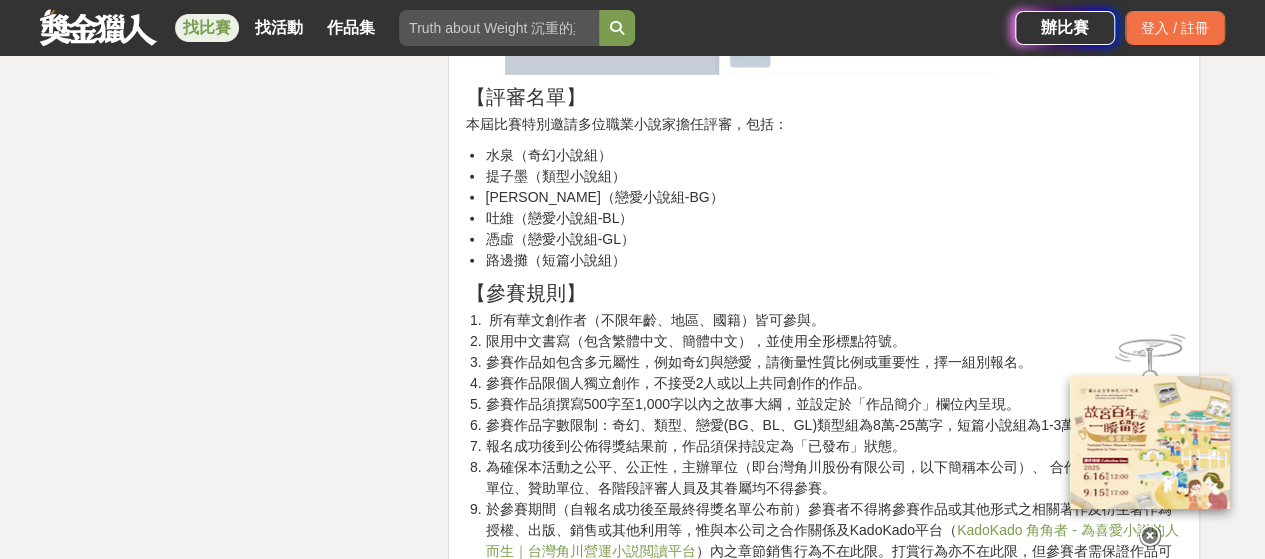 click on "參賽作品限個人獨立創作，不接受2人或以上共同創作的作品。" at bounding box center [834, 383] 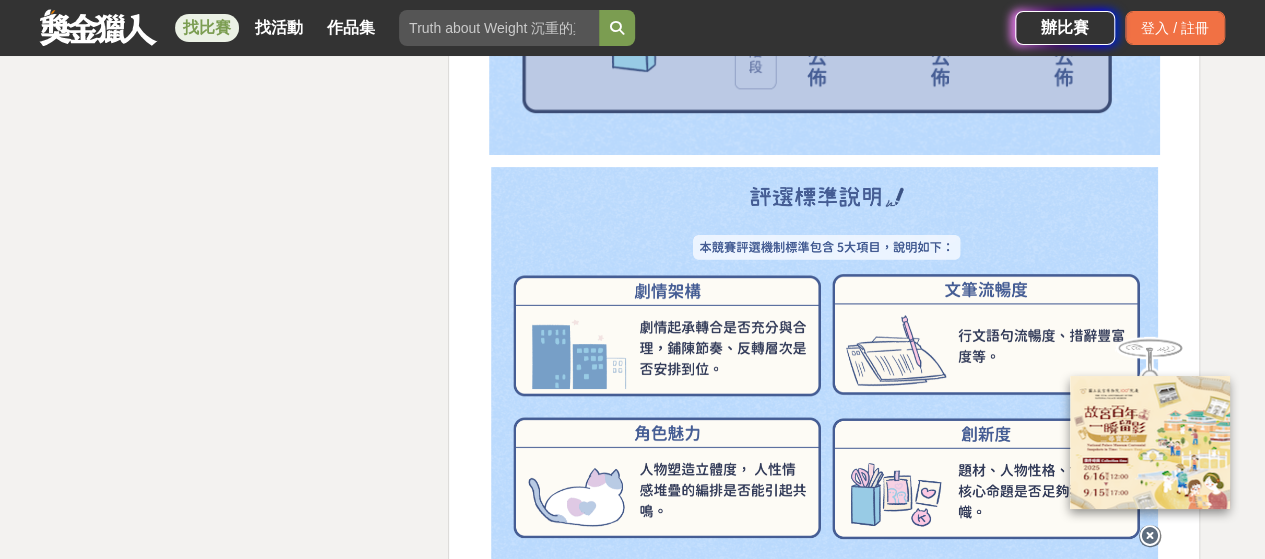 scroll, scrollTop: 3900, scrollLeft: 0, axis: vertical 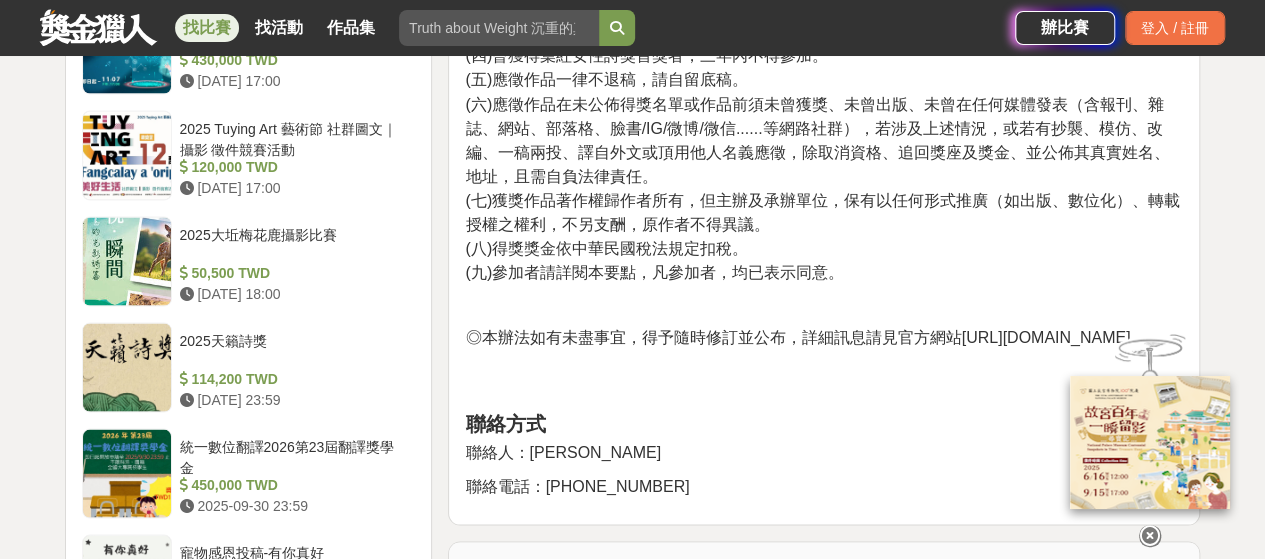 drag, startPoint x: 960, startPoint y: 305, endPoint x: 1178, endPoint y: 301, distance: 218.0367 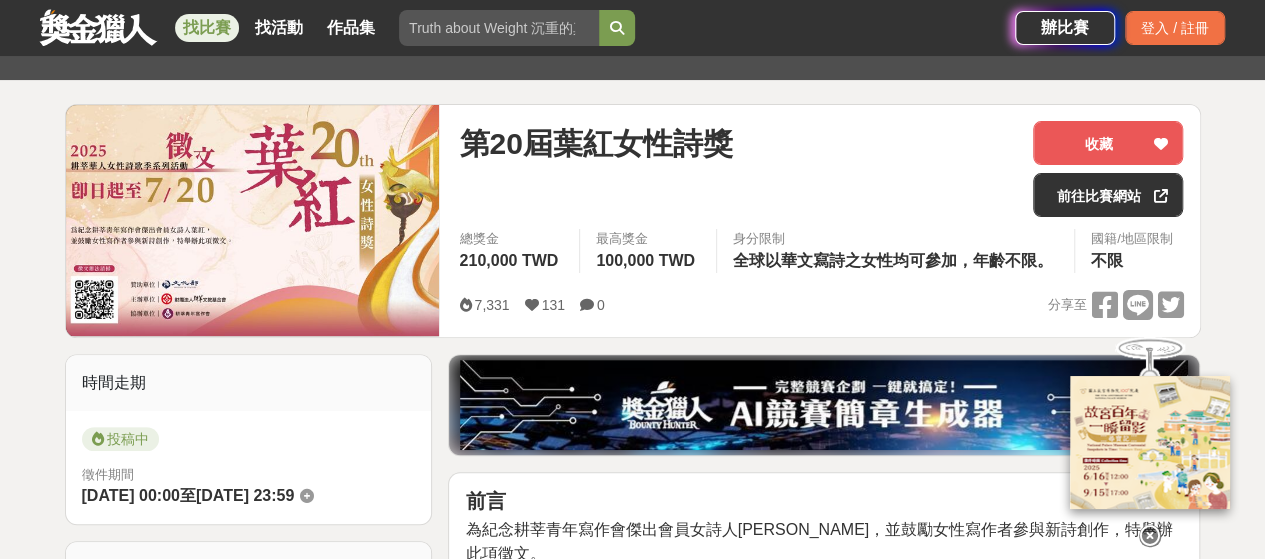 scroll, scrollTop: 200, scrollLeft: 0, axis: vertical 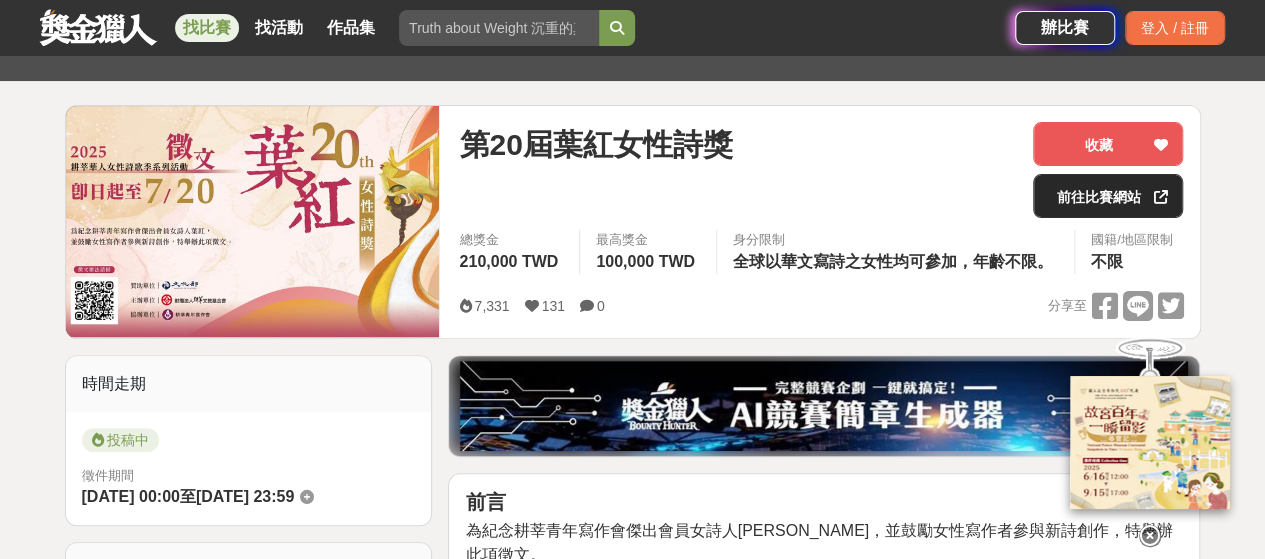 click on "前往比賽網站" at bounding box center [1108, 196] 